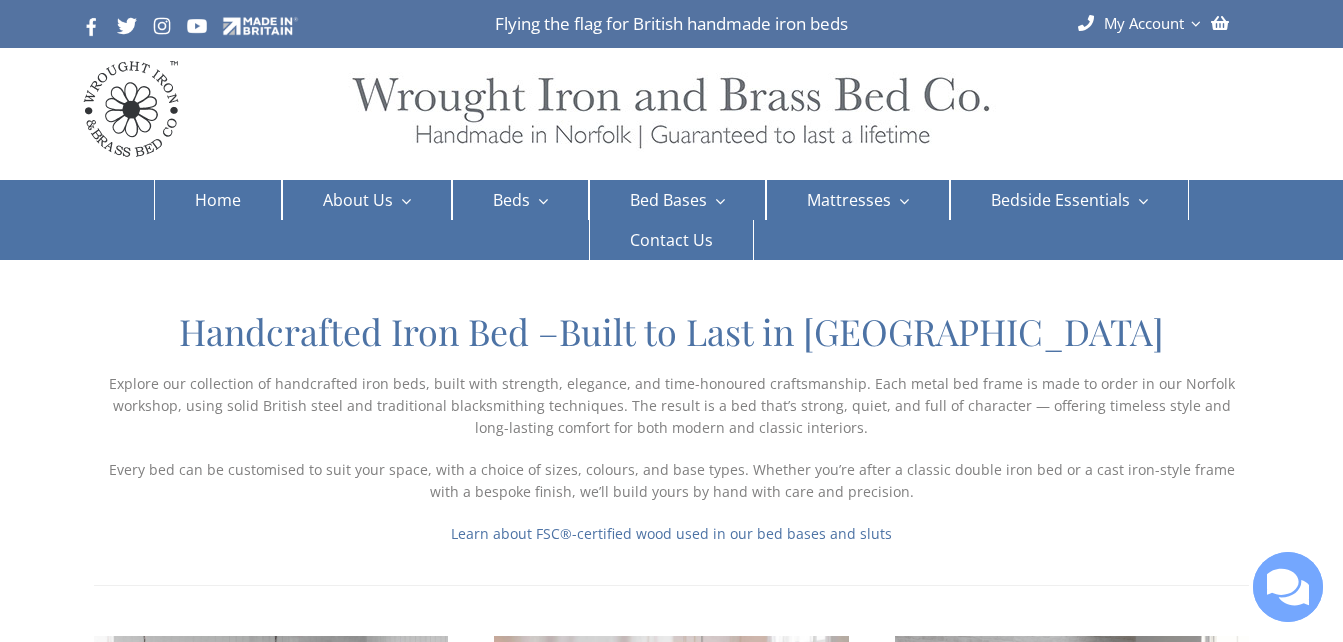 scroll, scrollTop: 0, scrollLeft: 0, axis: both 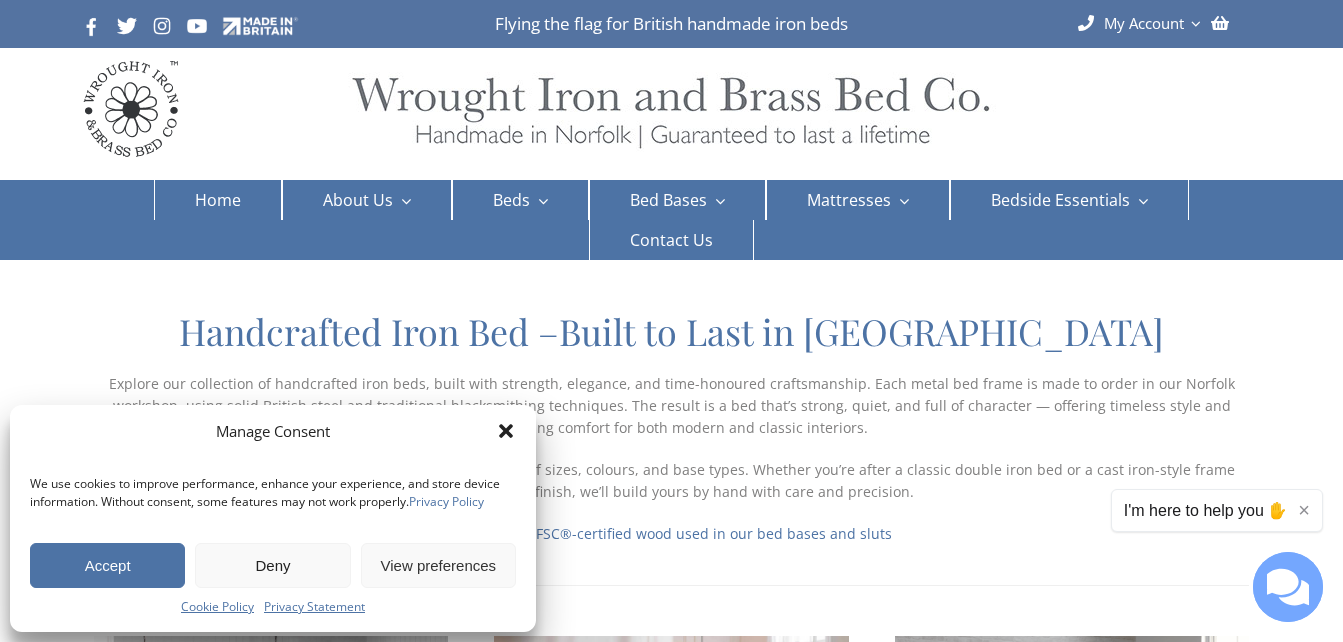 click on "Accept" at bounding box center [107, 565] 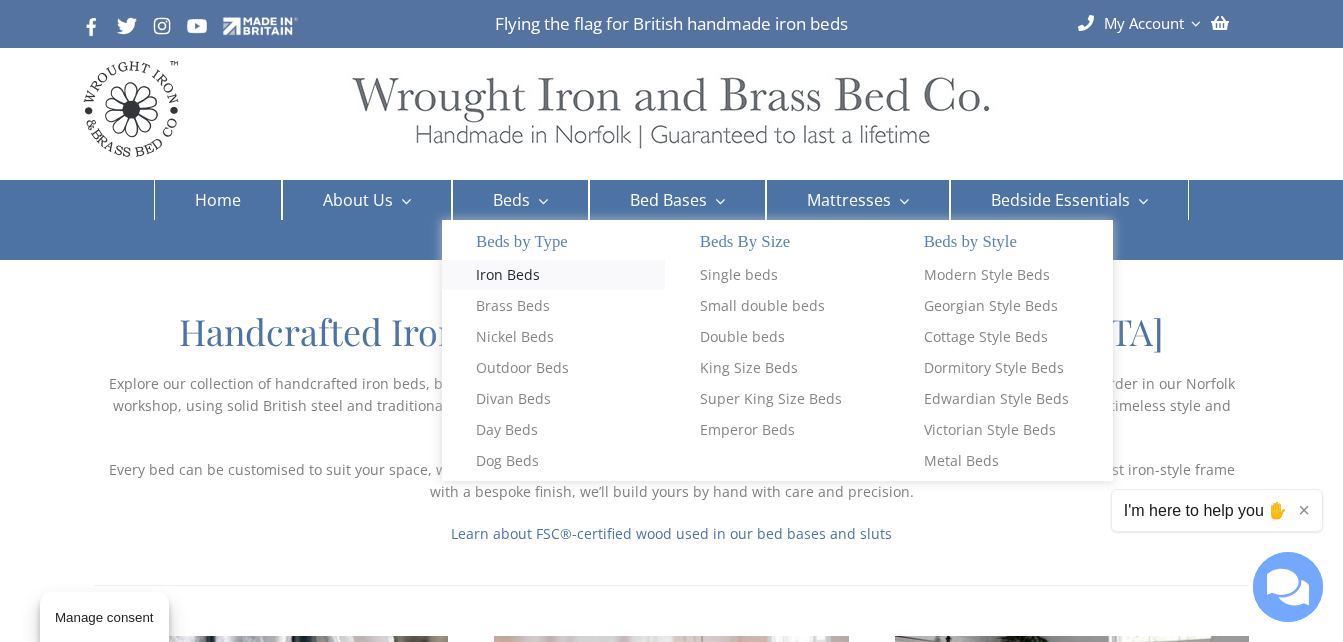 click on "Iron Beds" at bounding box center [508, 275] 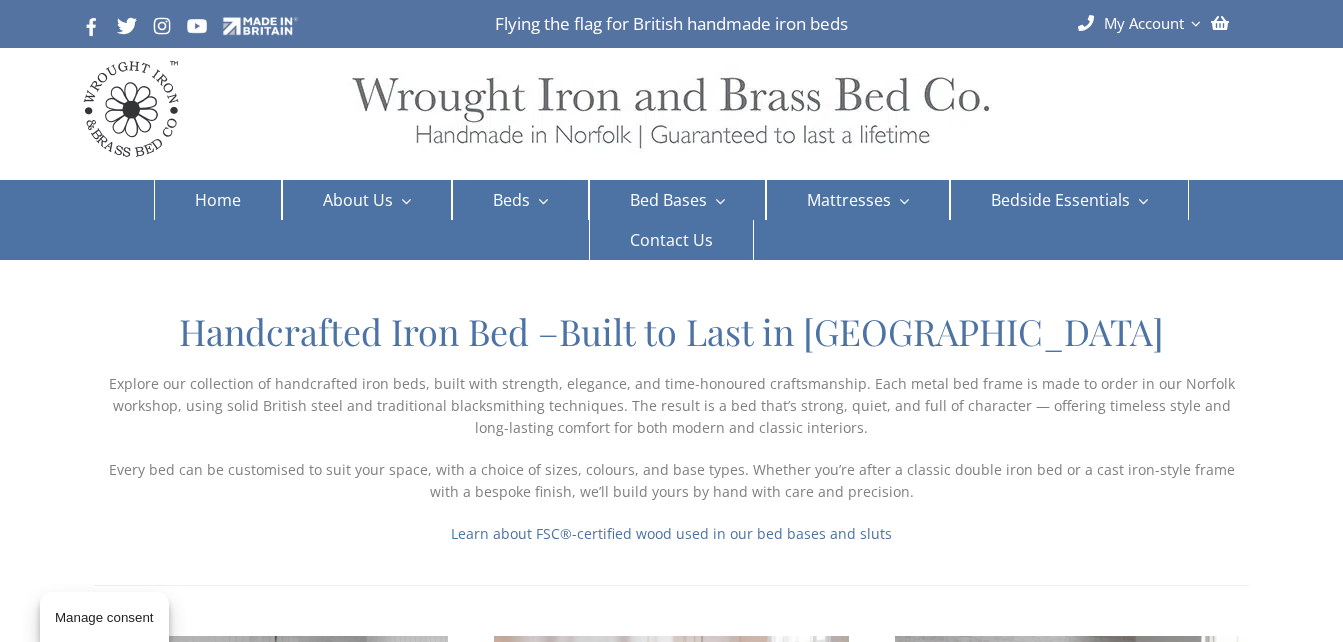 scroll, scrollTop: 0, scrollLeft: 0, axis: both 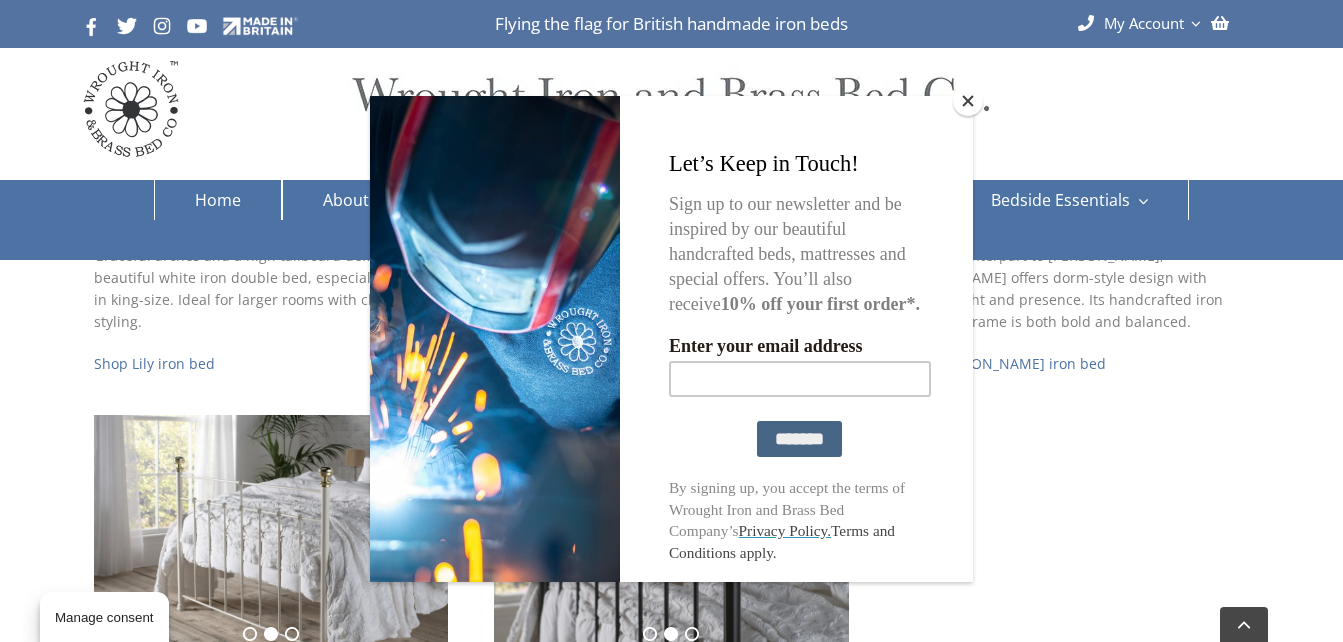 click at bounding box center [968, 101] 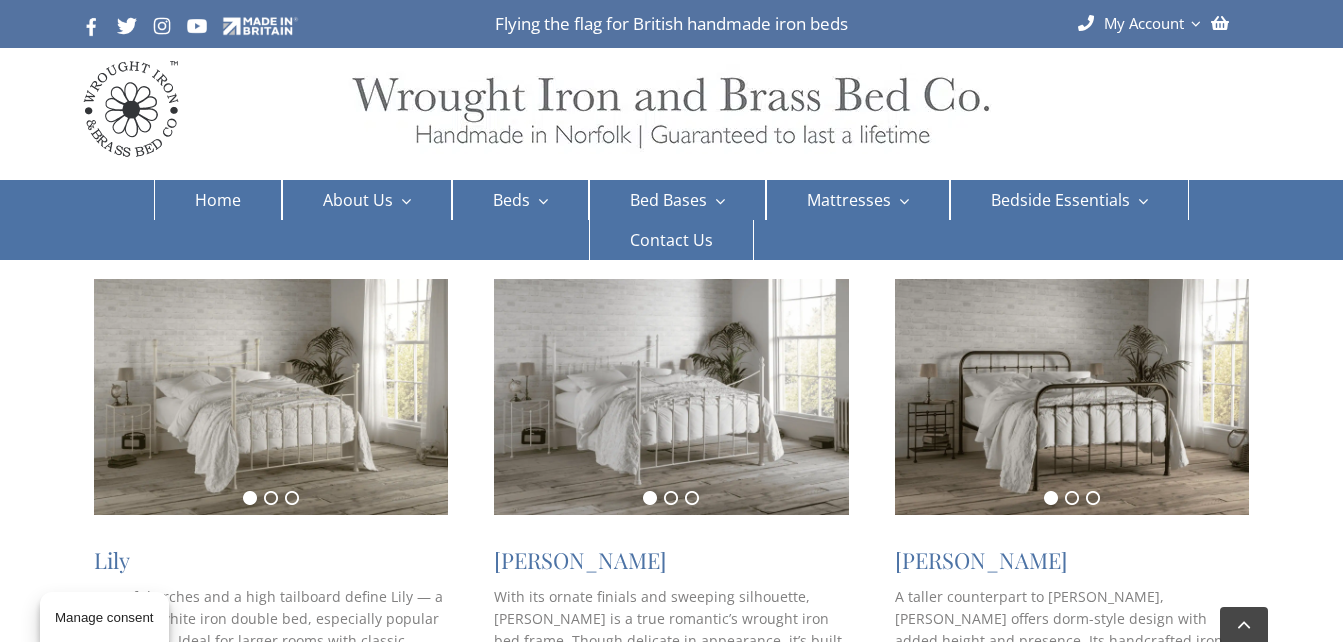 scroll, scrollTop: 1324, scrollLeft: 0, axis: vertical 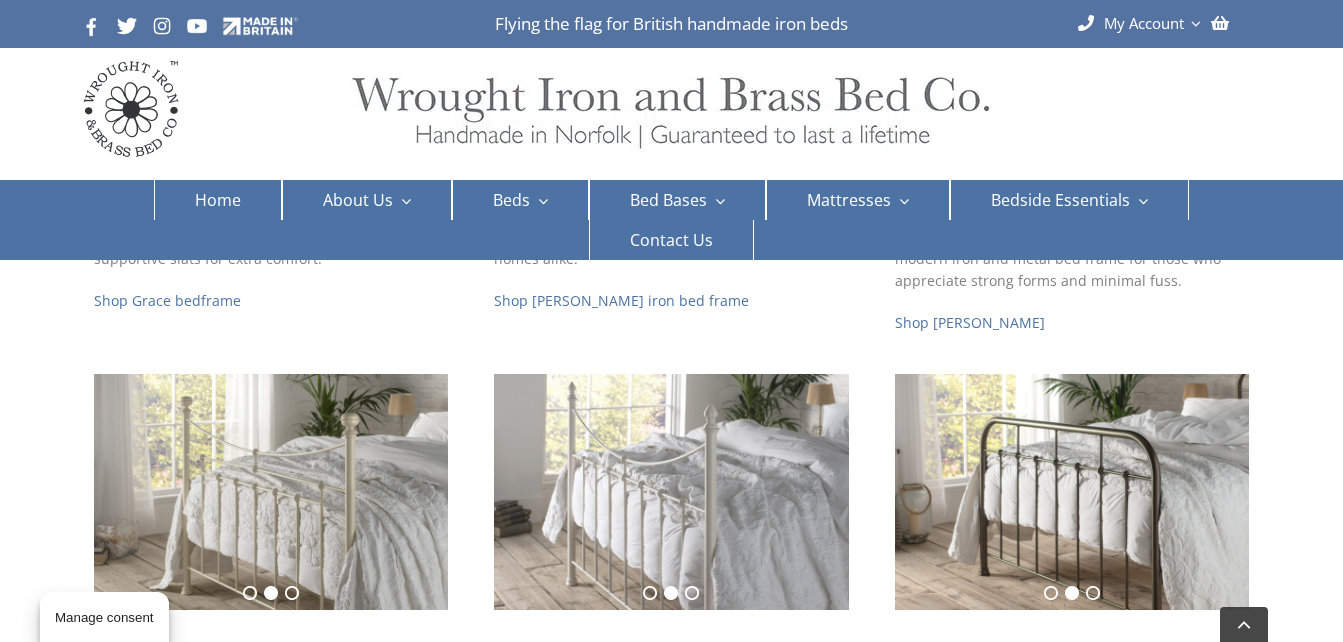 click at bounding box center (1072, 492) 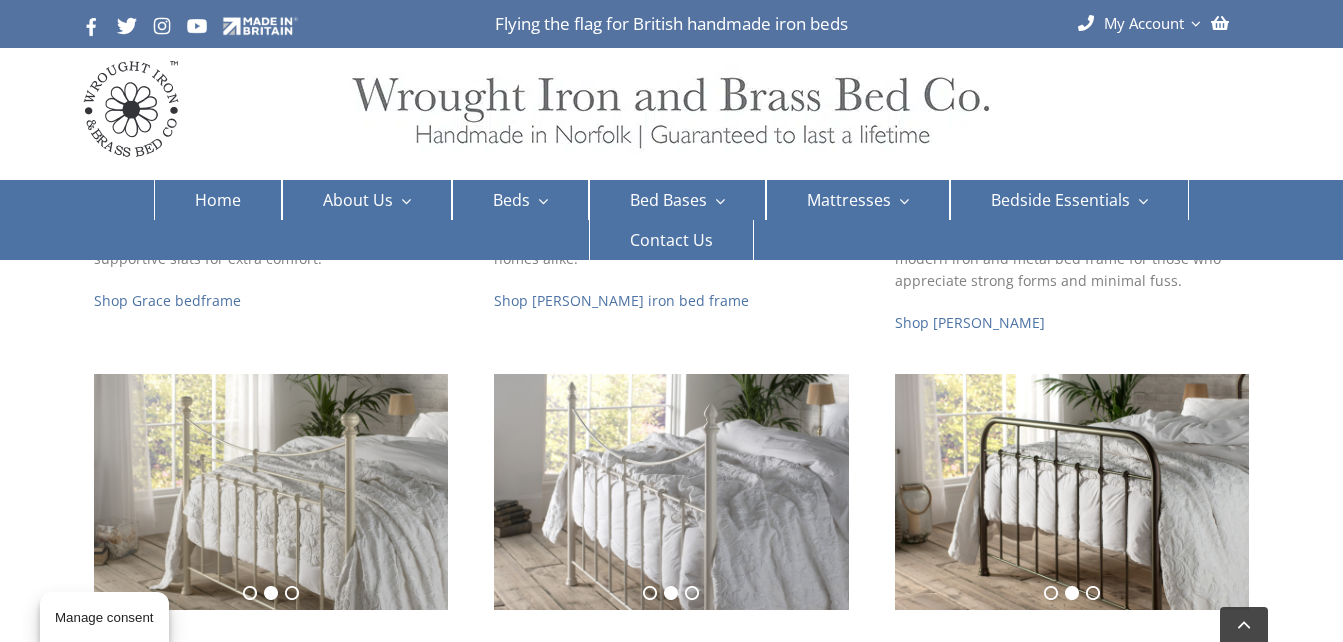 click at bounding box center [1072, 492] 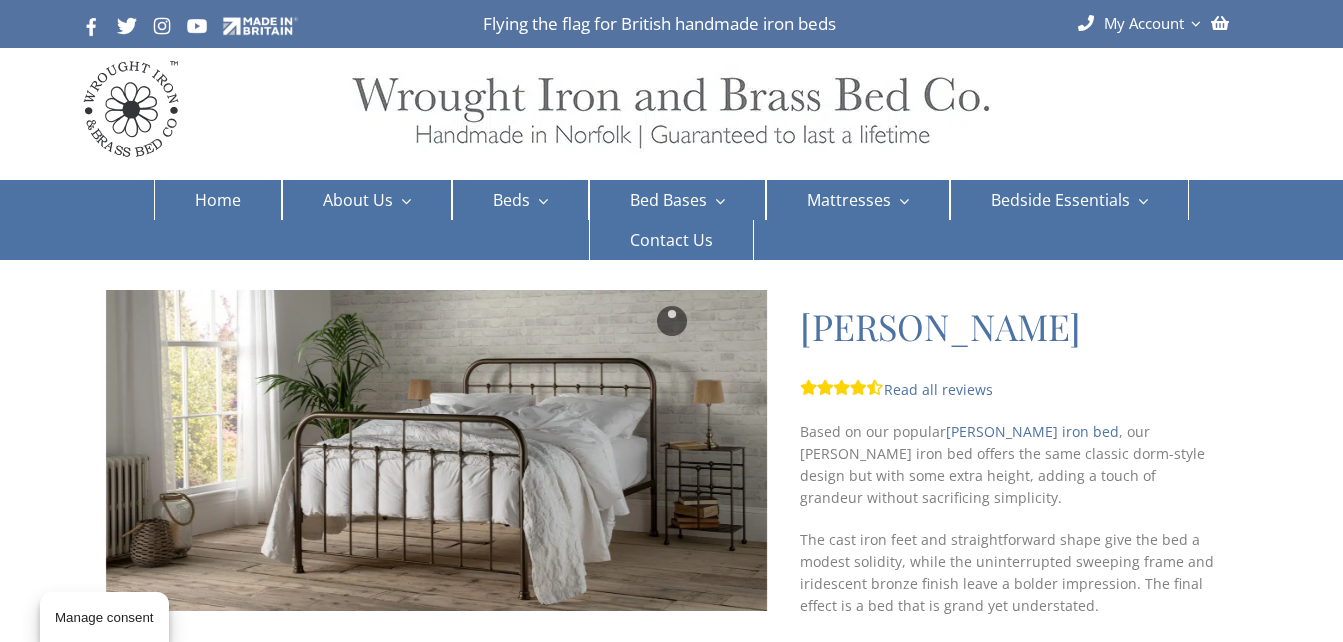 scroll, scrollTop: 0, scrollLeft: 0, axis: both 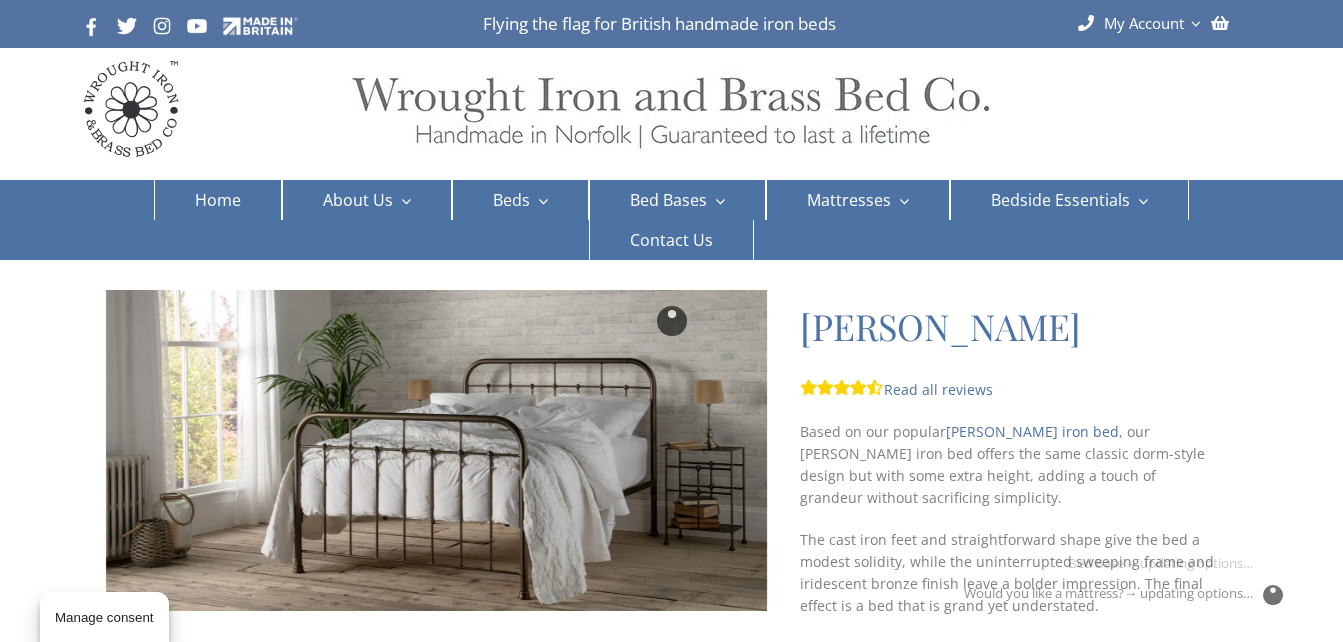 click at bounding box center [671, 321] 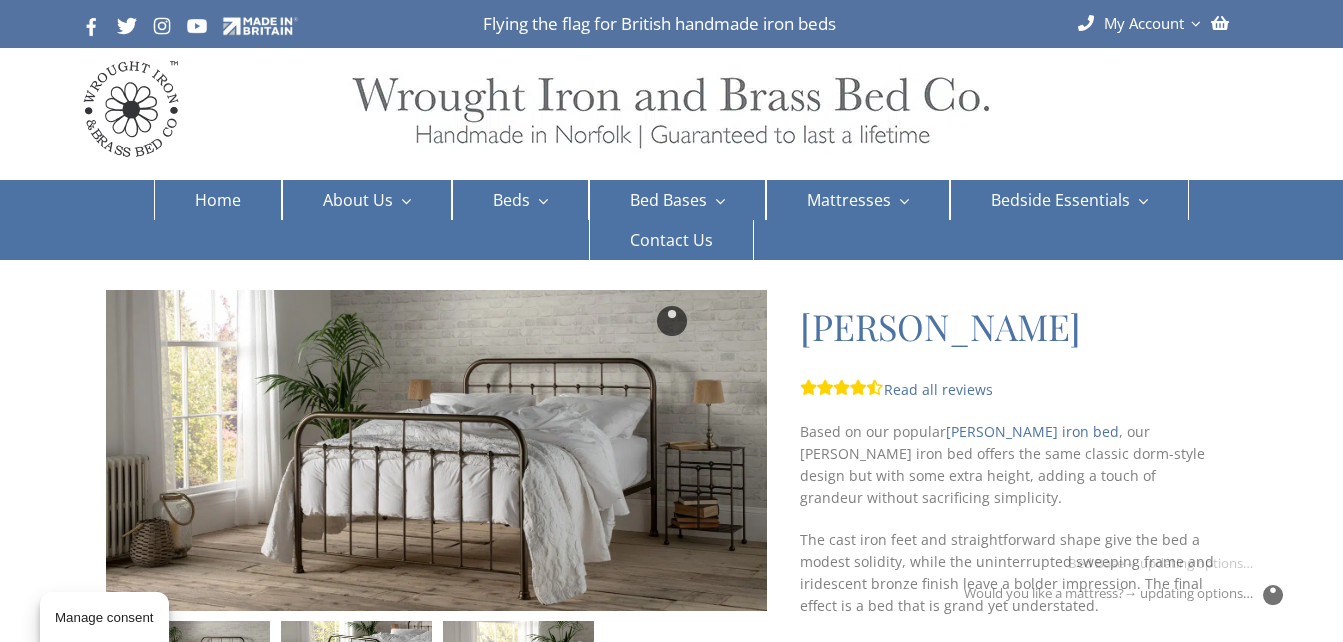 click at bounding box center (671, 321) 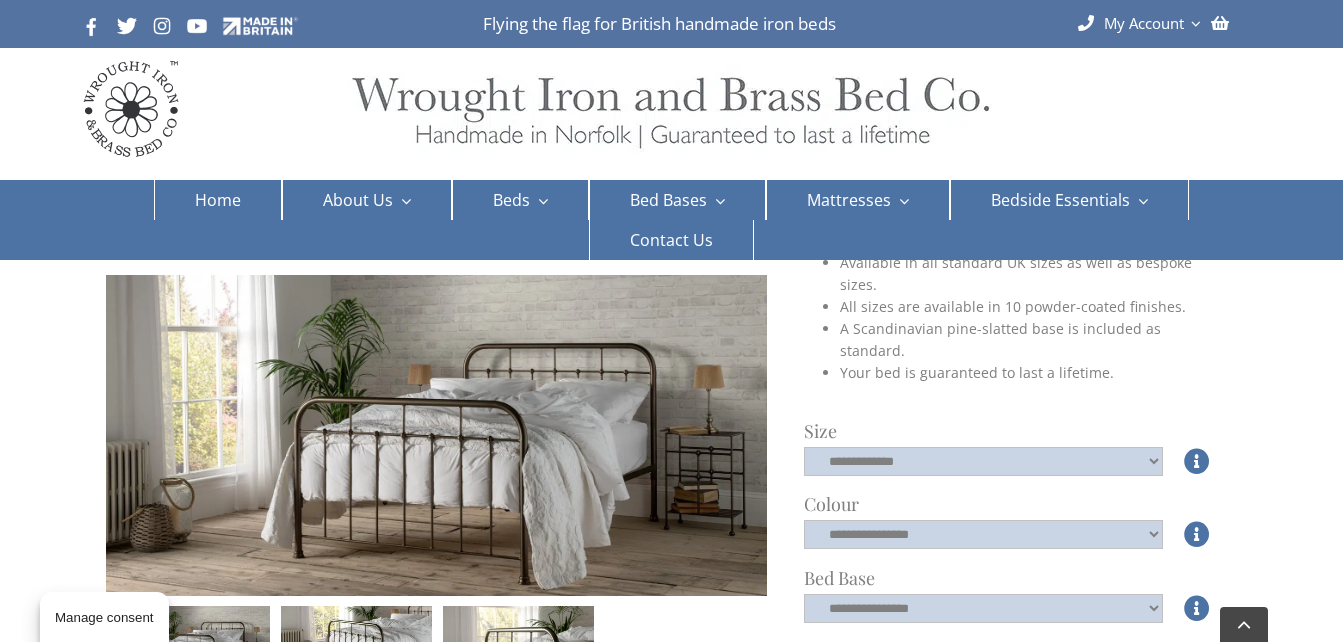 scroll, scrollTop: 423, scrollLeft: 0, axis: vertical 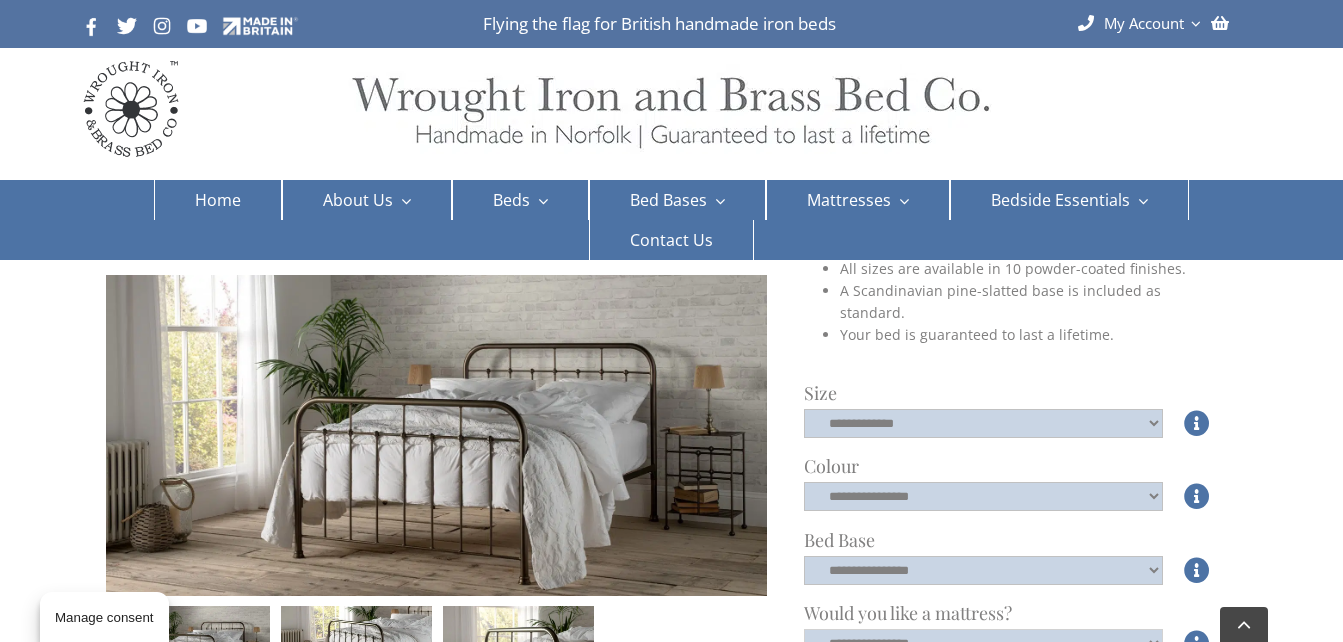 click on "**********" at bounding box center (983, 643) 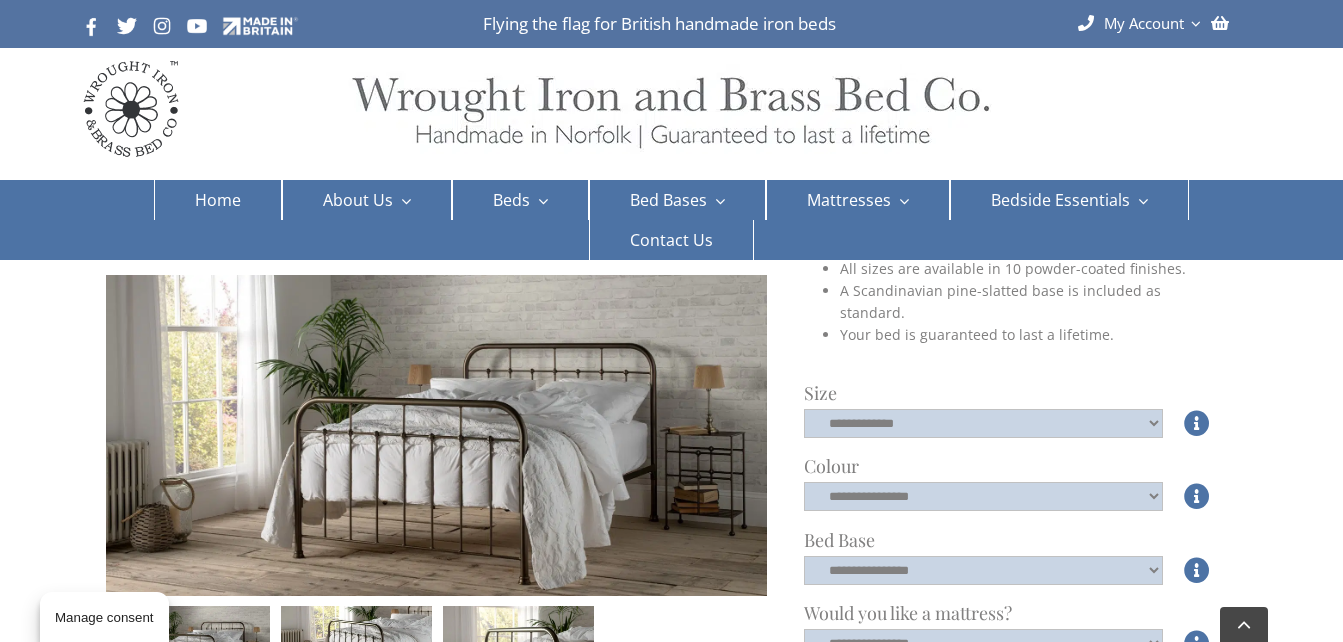 click on "**********" at bounding box center [671, 1696] 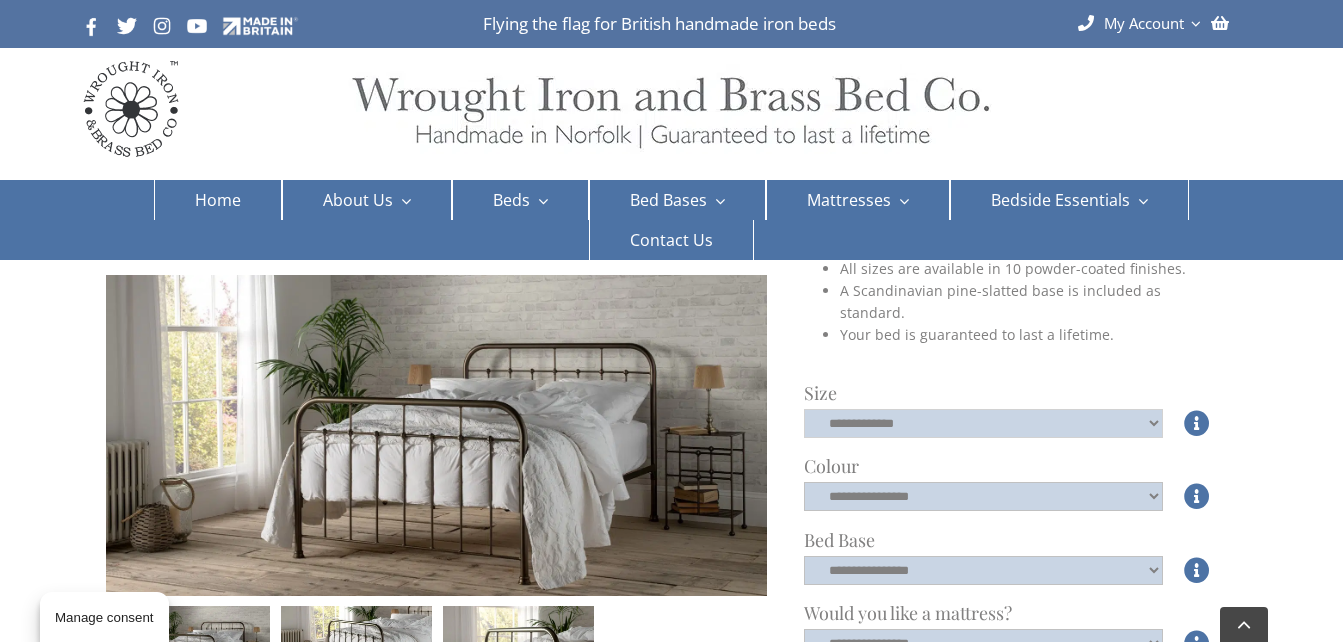 click on "**********" 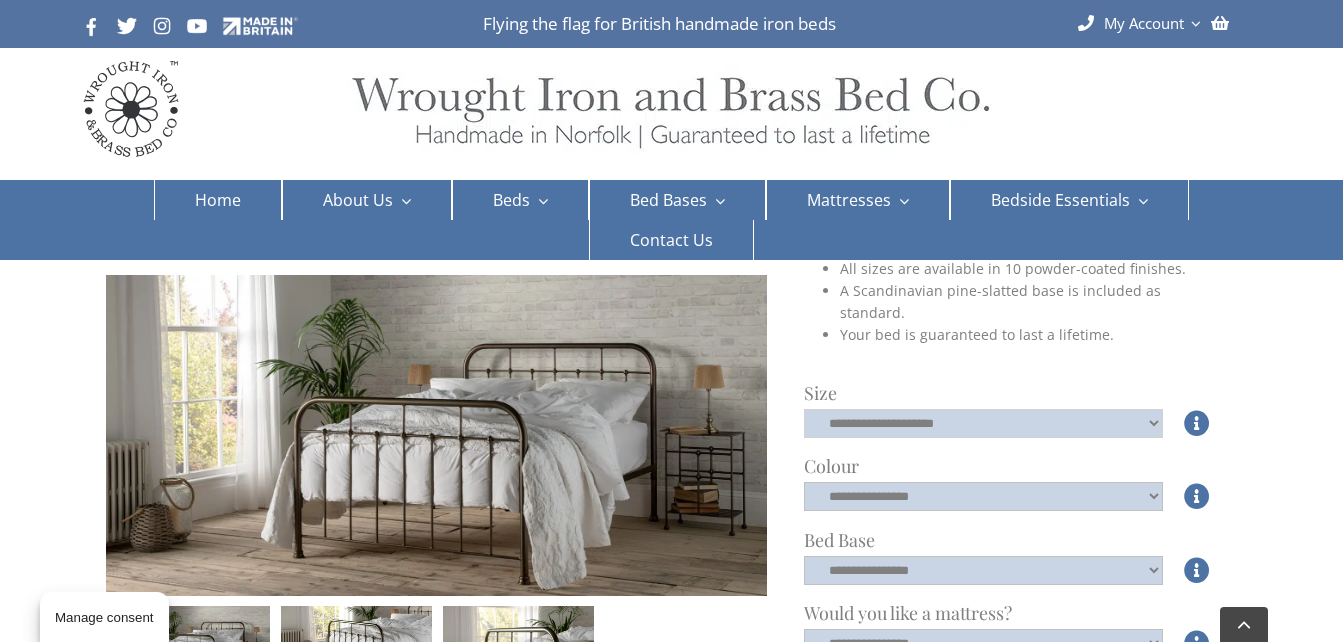 click on "**********" 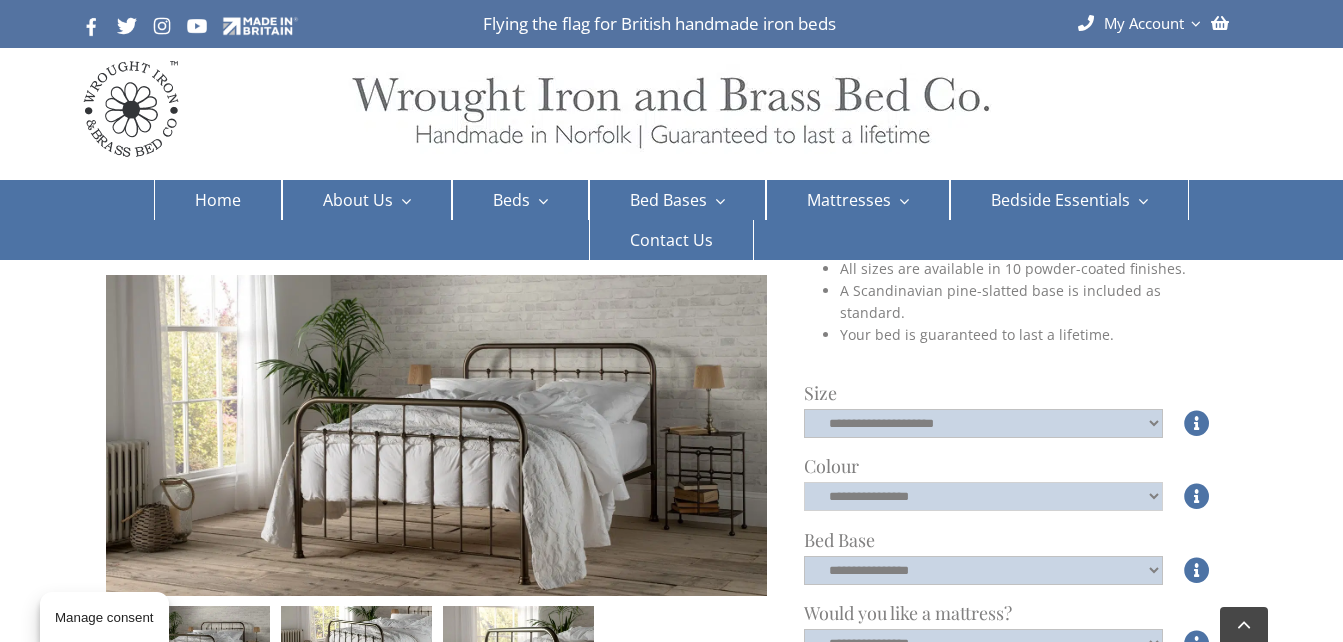 click on "**********" 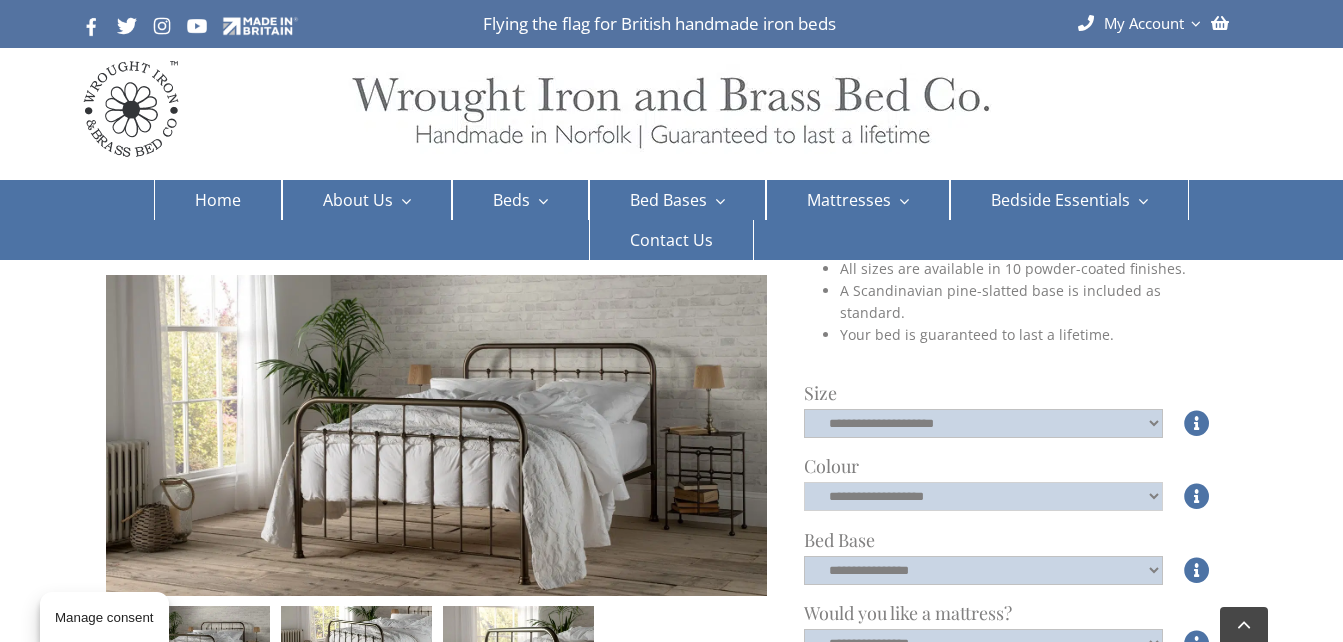 click on "**********" 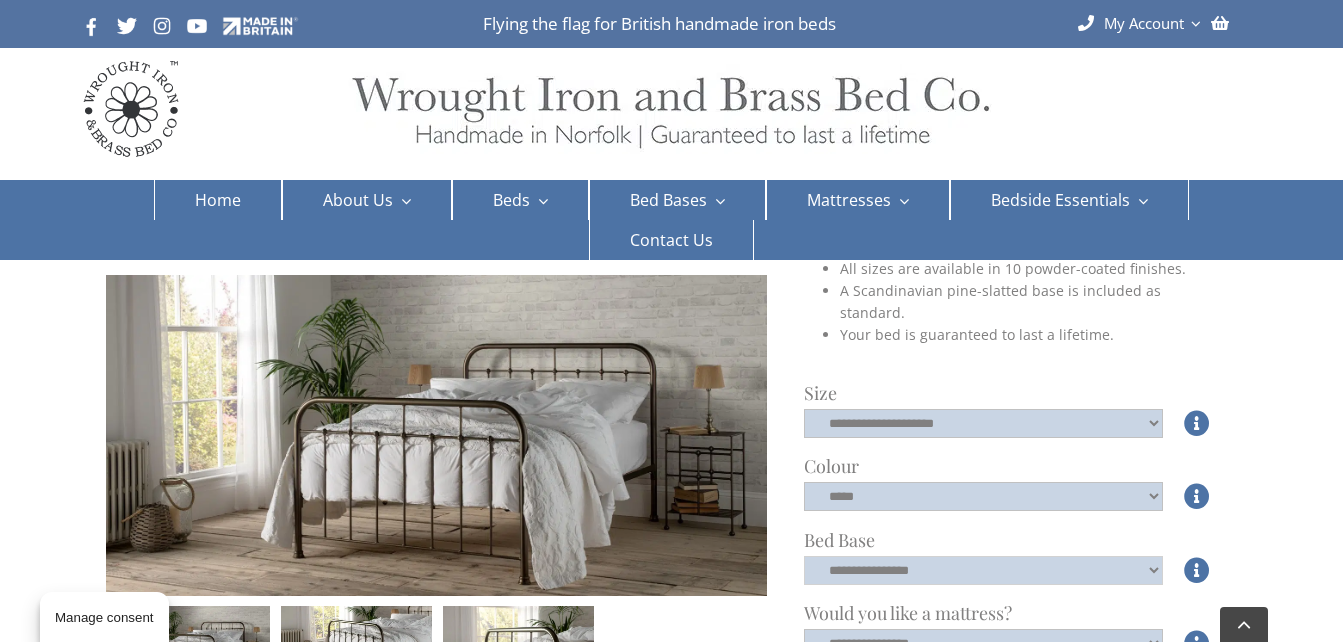click on "**********" 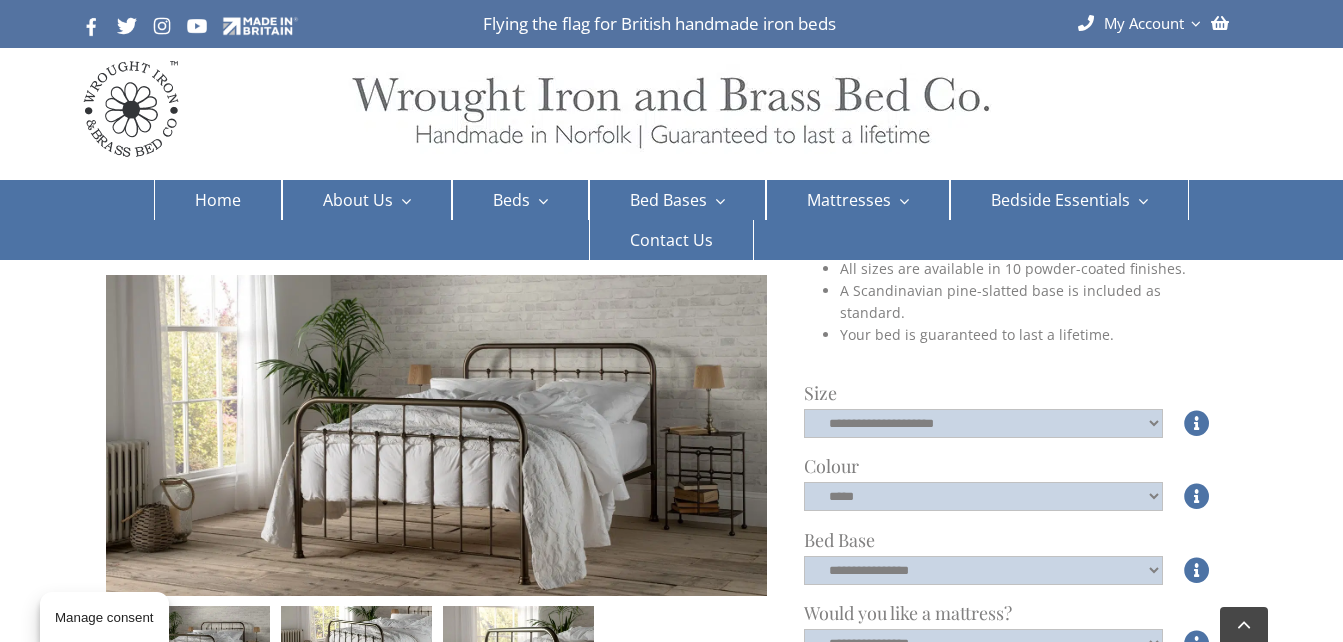 click on "**********" at bounding box center [671, 527] 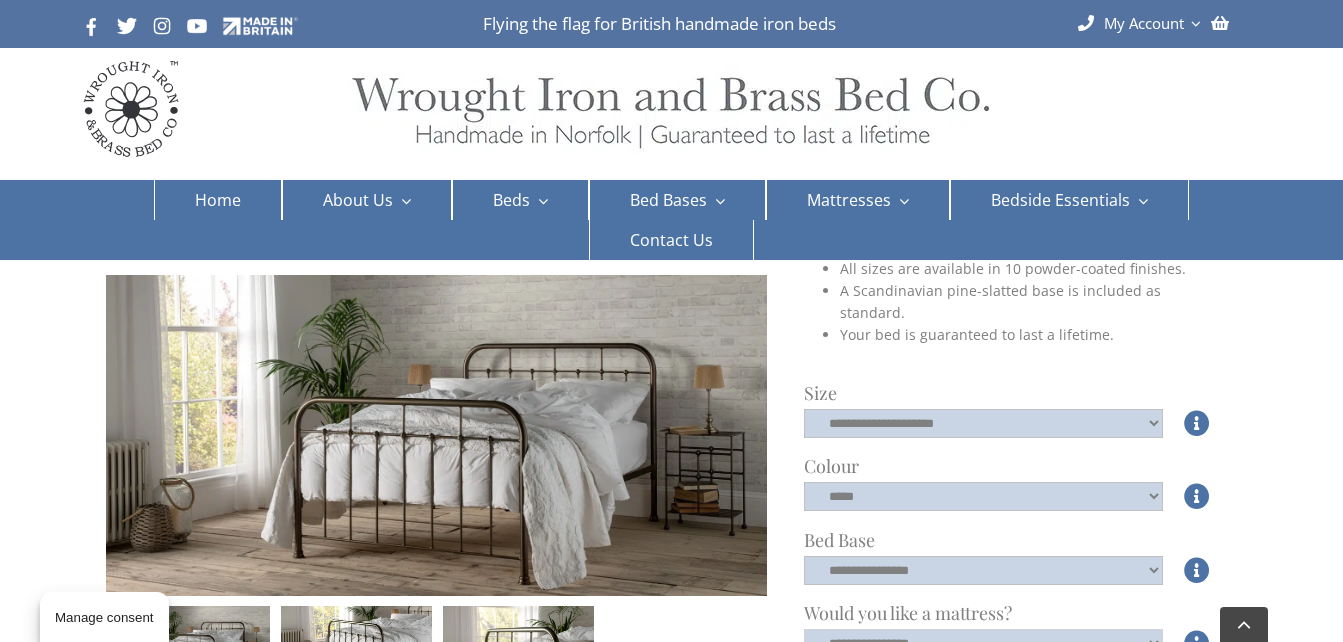 click on "**********" at bounding box center [983, 643] 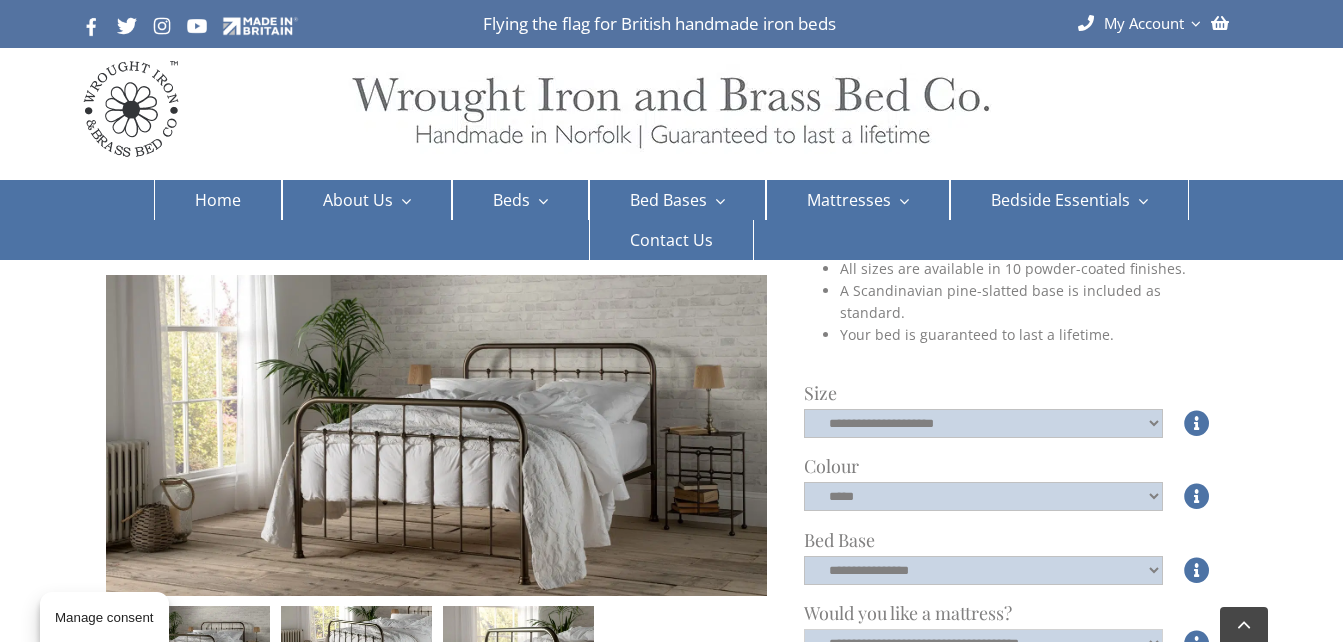 click on "**********" at bounding box center [983, 643] 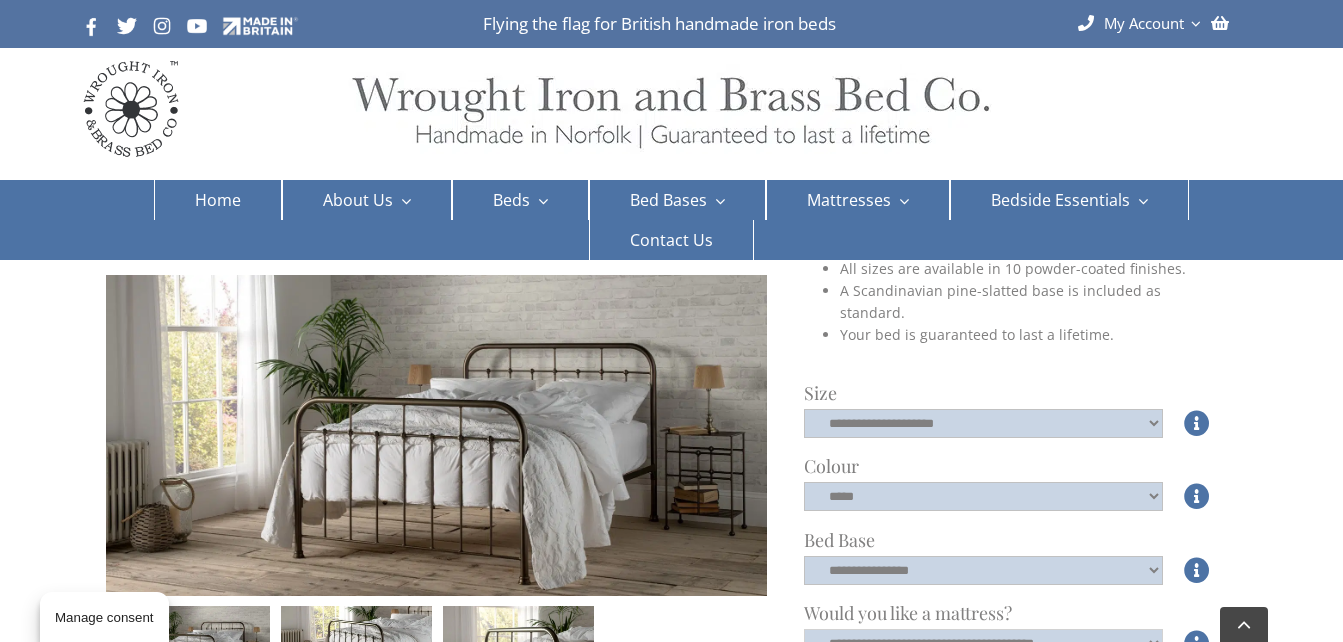click on "**********" at bounding box center [983, 643] 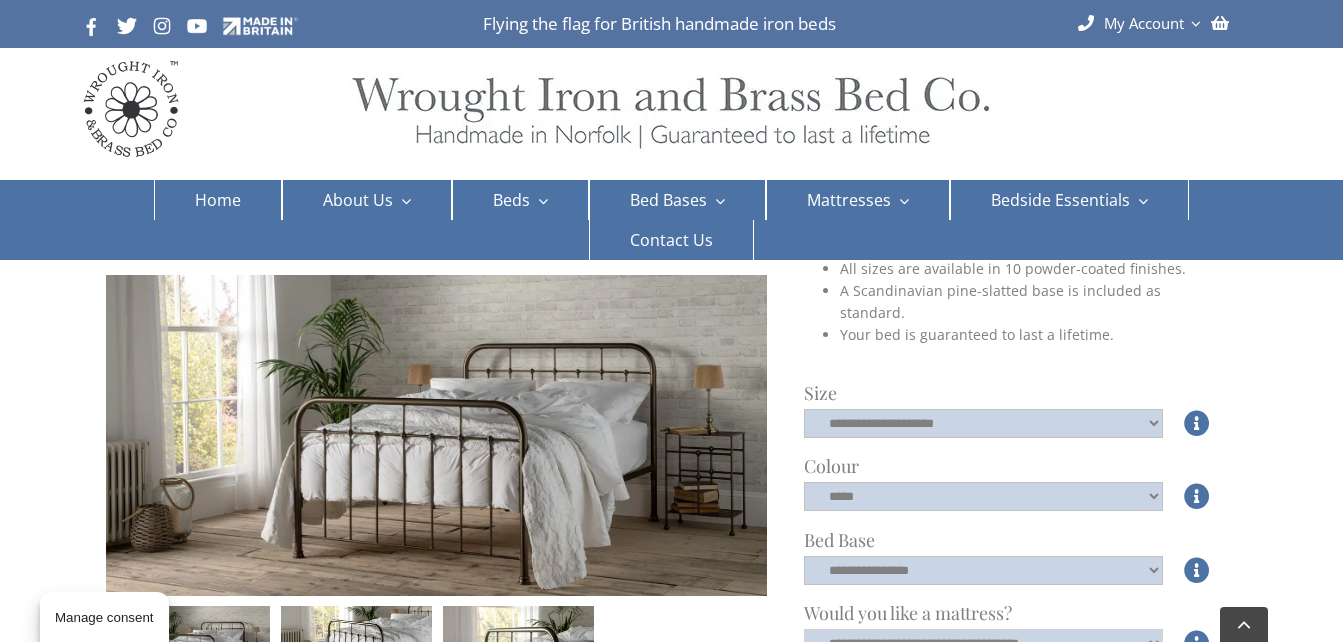 click on "**********" at bounding box center [983, 643] 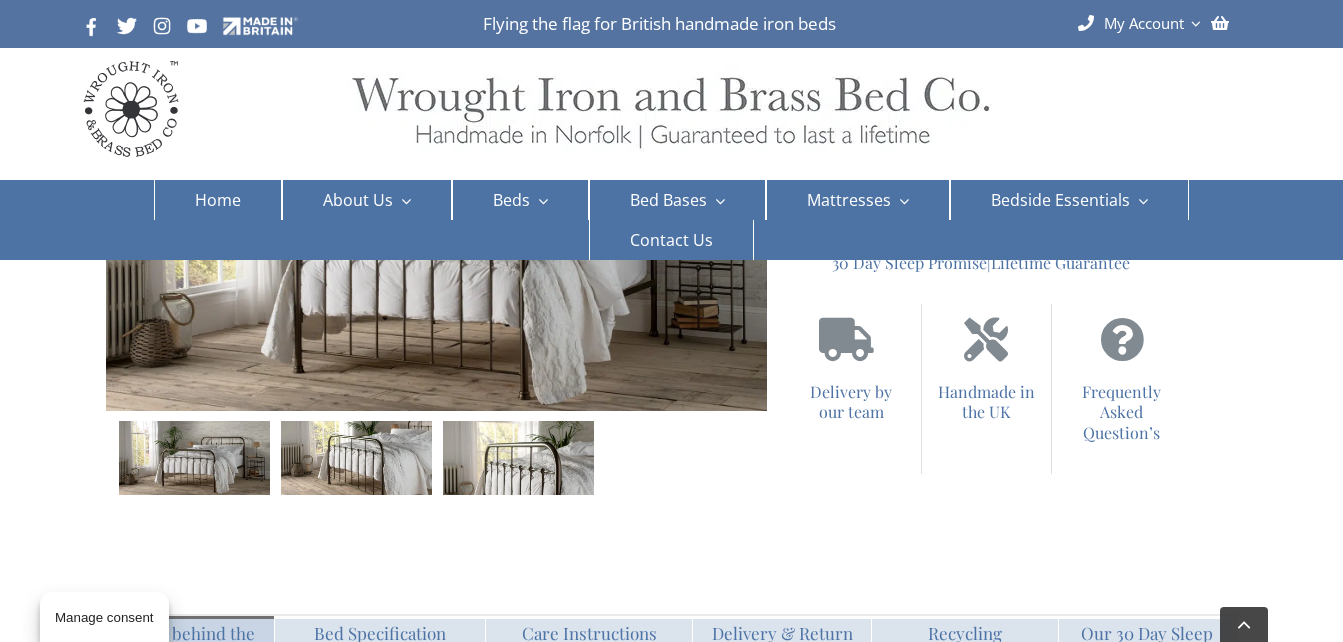 scroll, scrollTop: 868, scrollLeft: 0, axis: vertical 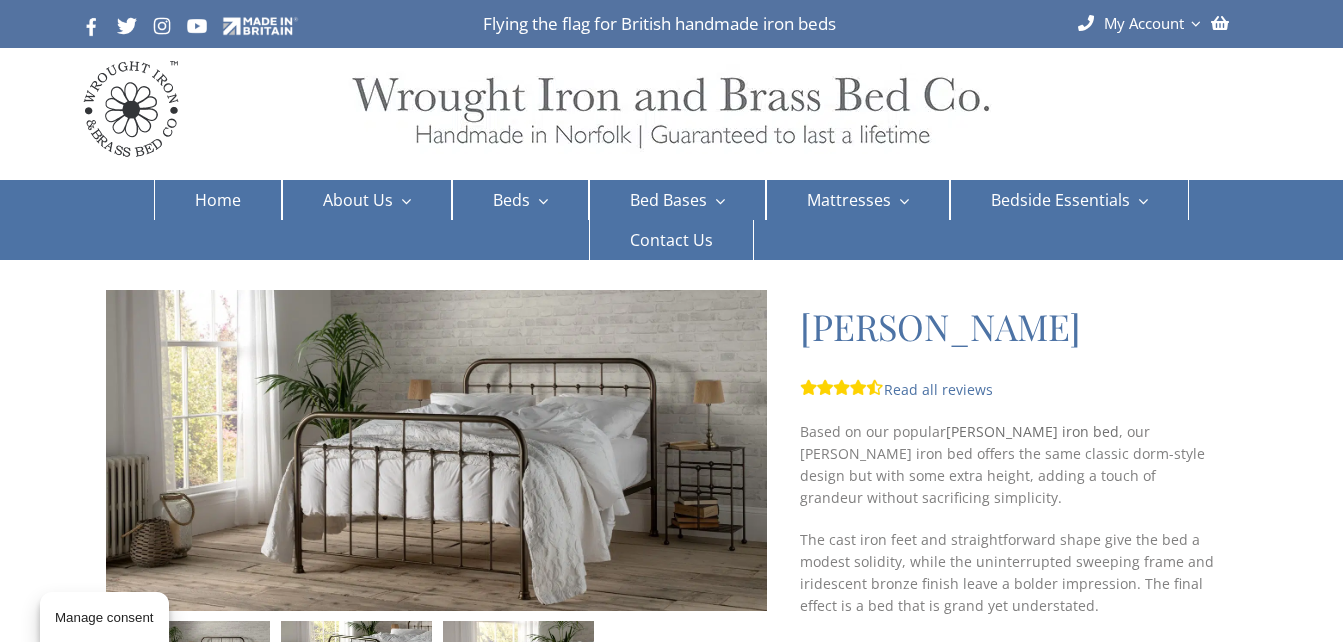 click on "Edward iron bed" at bounding box center (1032, 431) 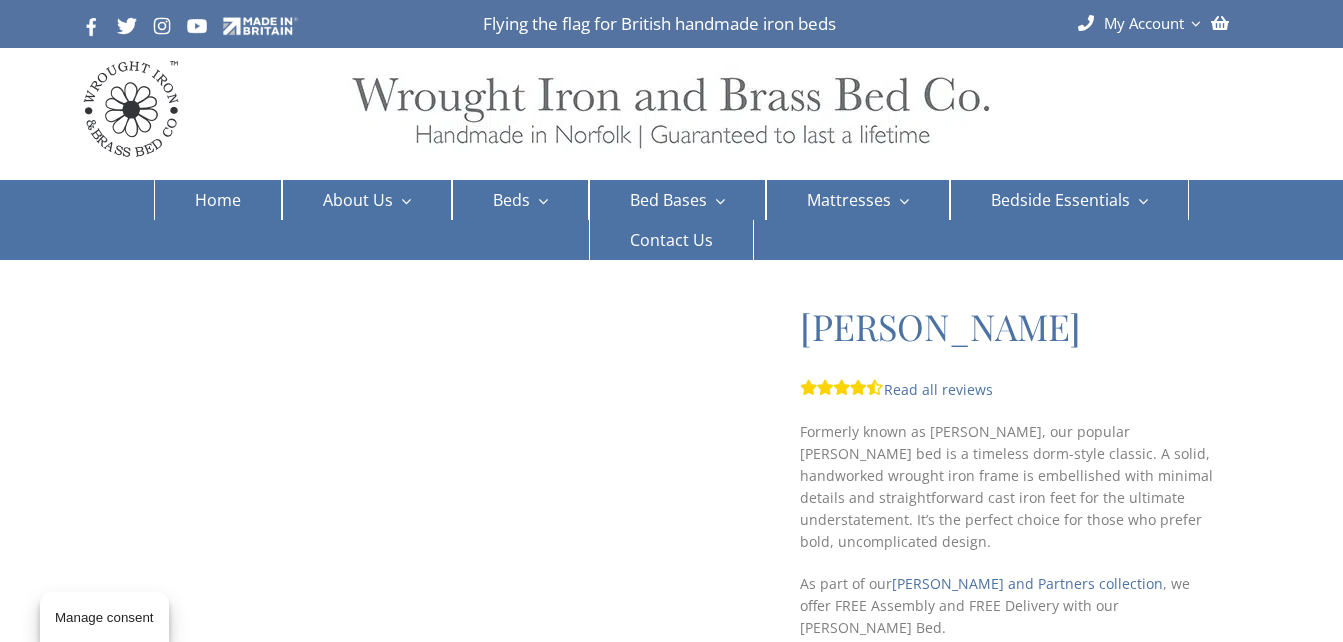 scroll, scrollTop: 0, scrollLeft: 0, axis: both 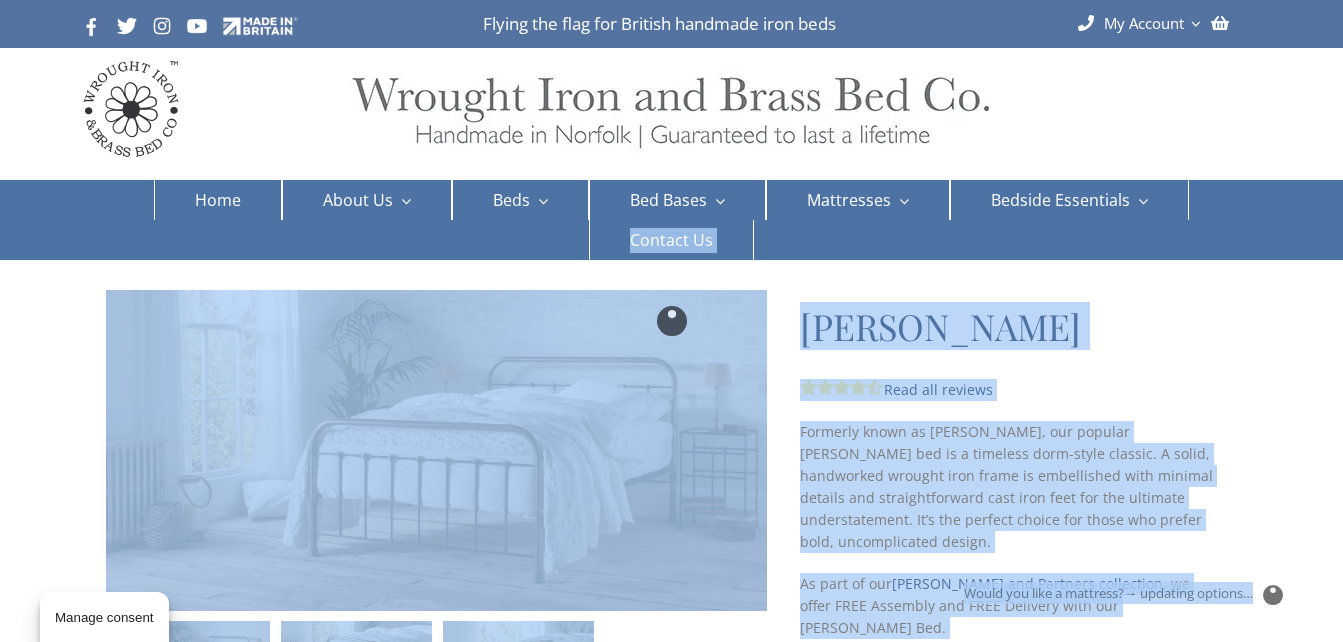 drag, startPoint x: 1161, startPoint y: 362, endPoint x: 1294, endPoint y: 215, distance: 198.23723 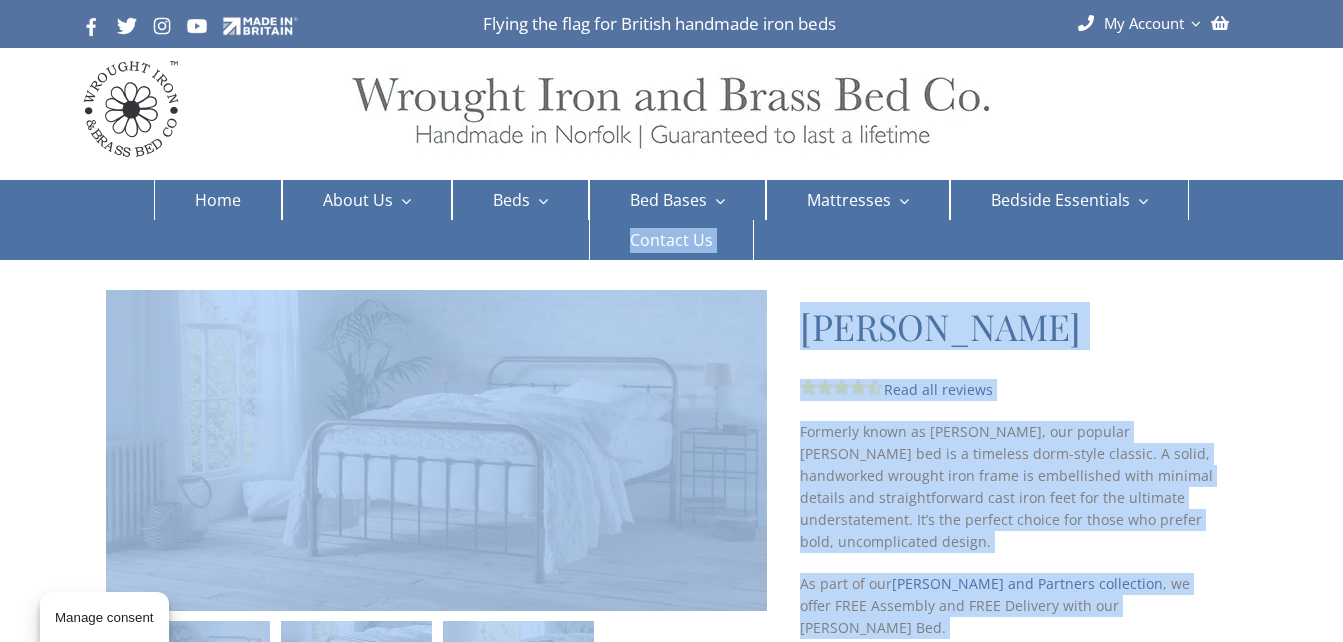 click on "**********" at bounding box center [671, 957] 